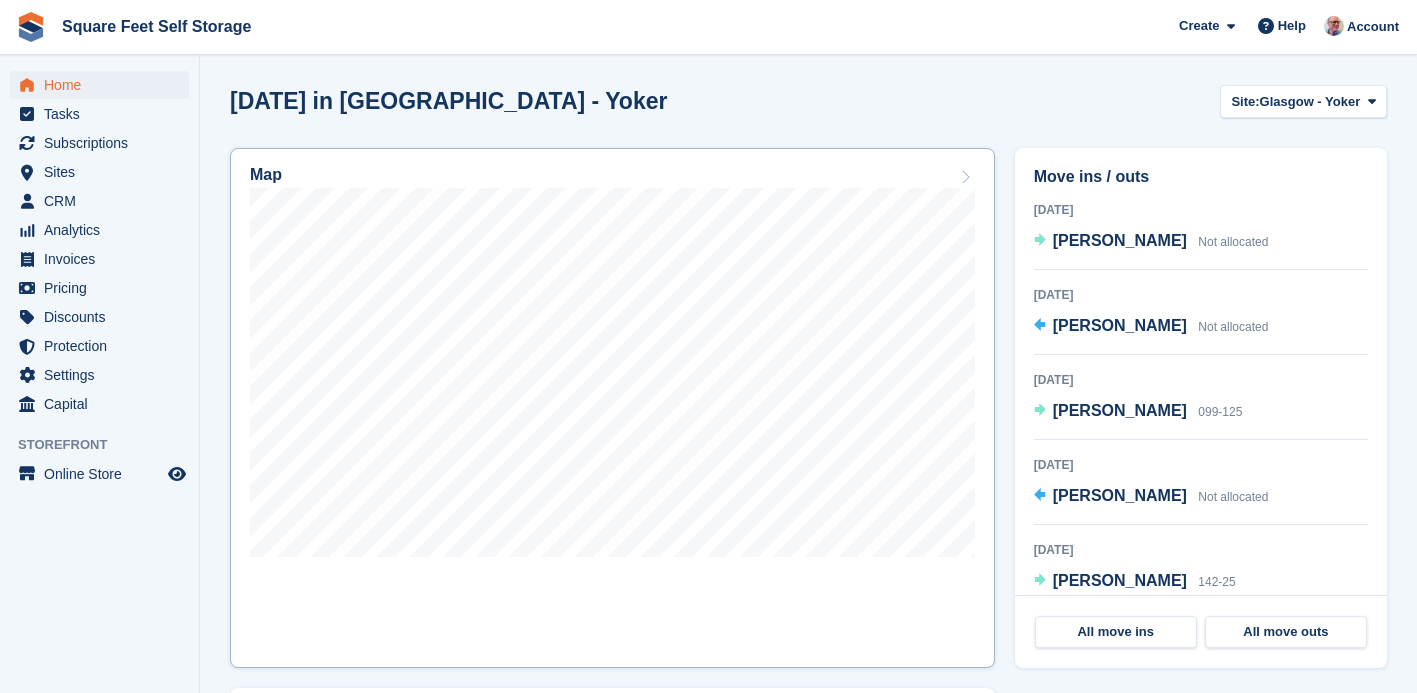 scroll, scrollTop: 518, scrollLeft: 0, axis: vertical 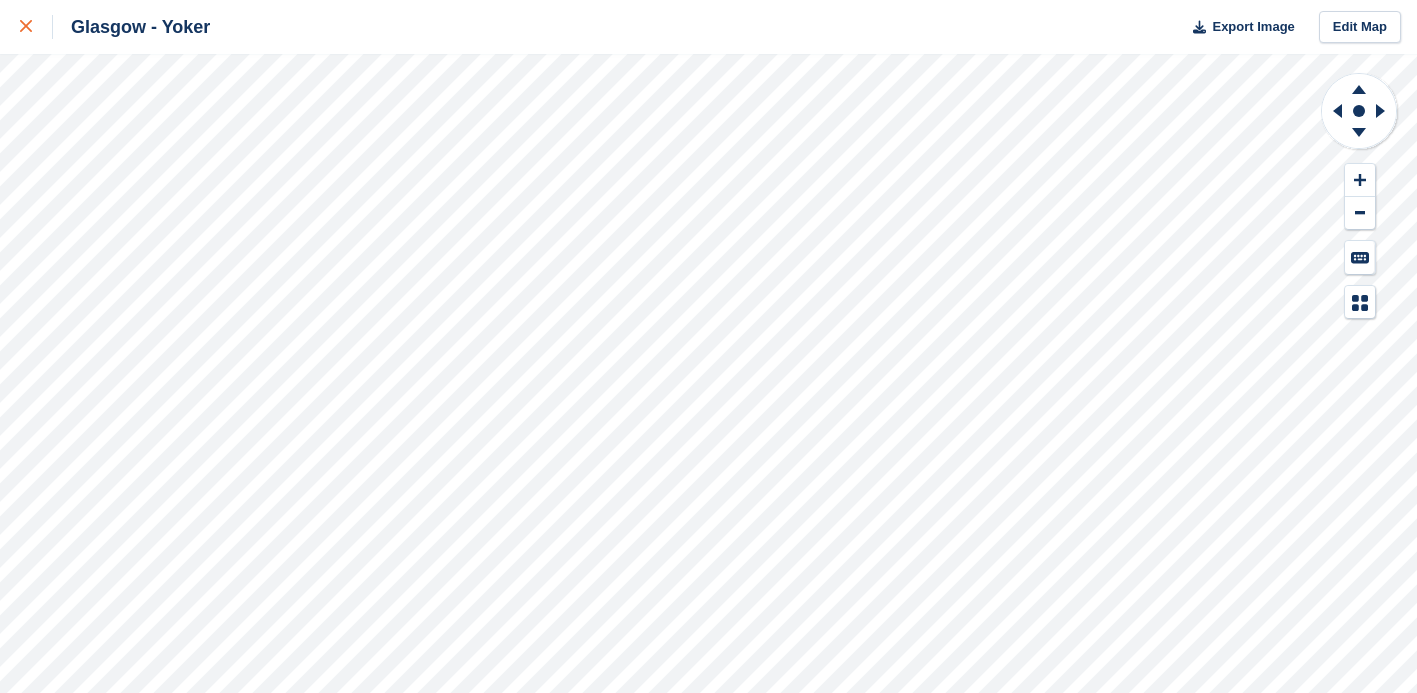 click 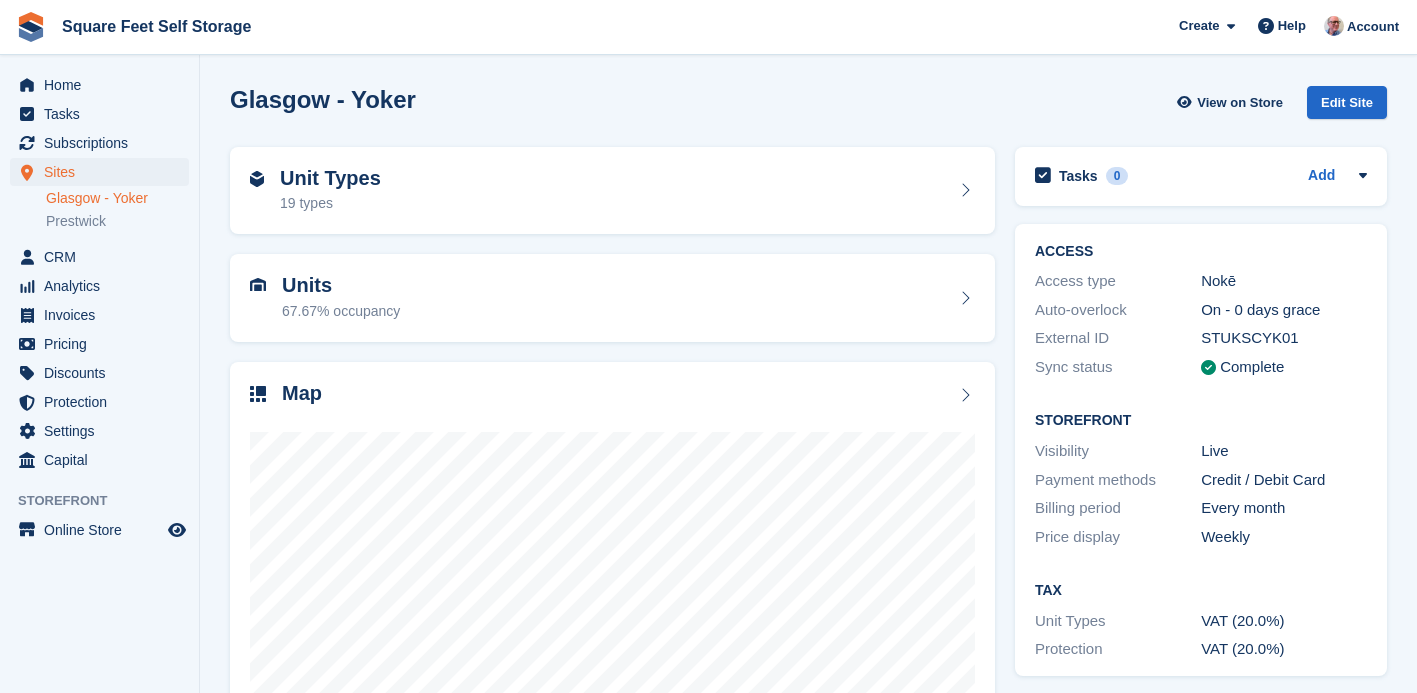 scroll, scrollTop: 0, scrollLeft: 0, axis: both 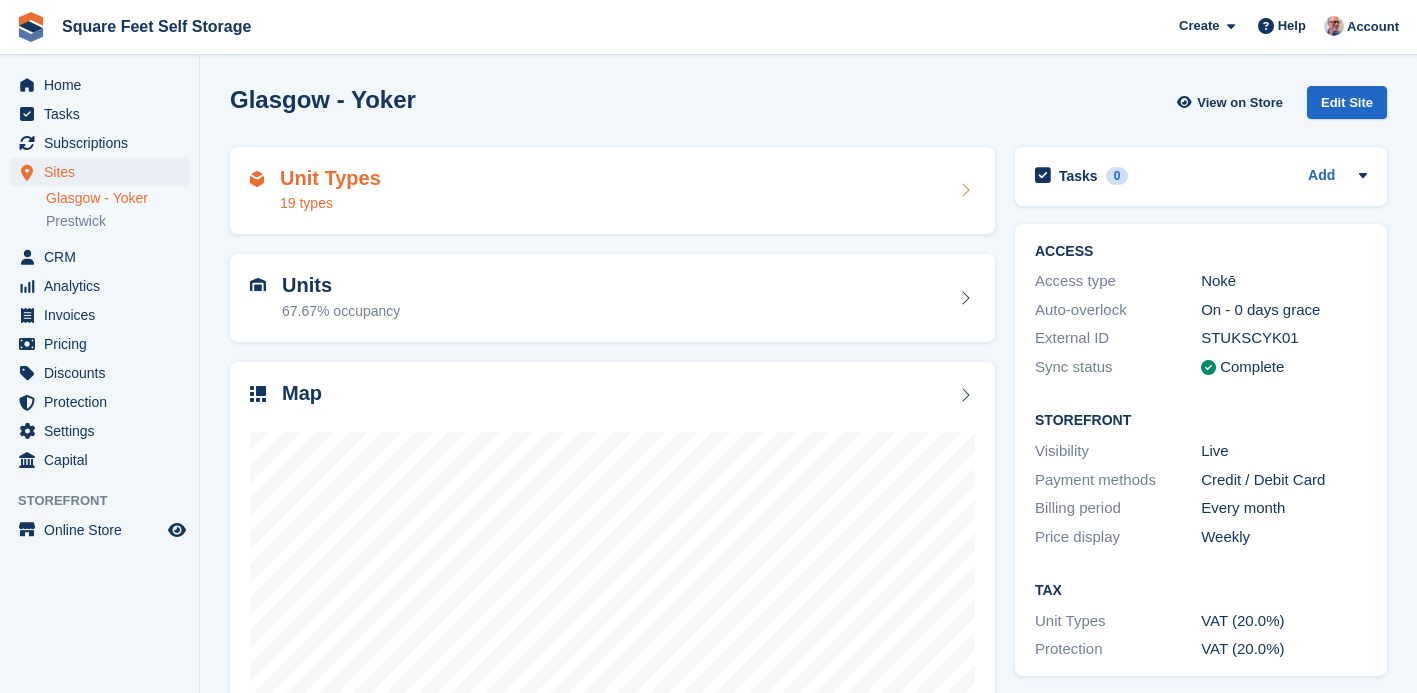 click on "Unit Types
19 types" at bounding box center [612, 191] 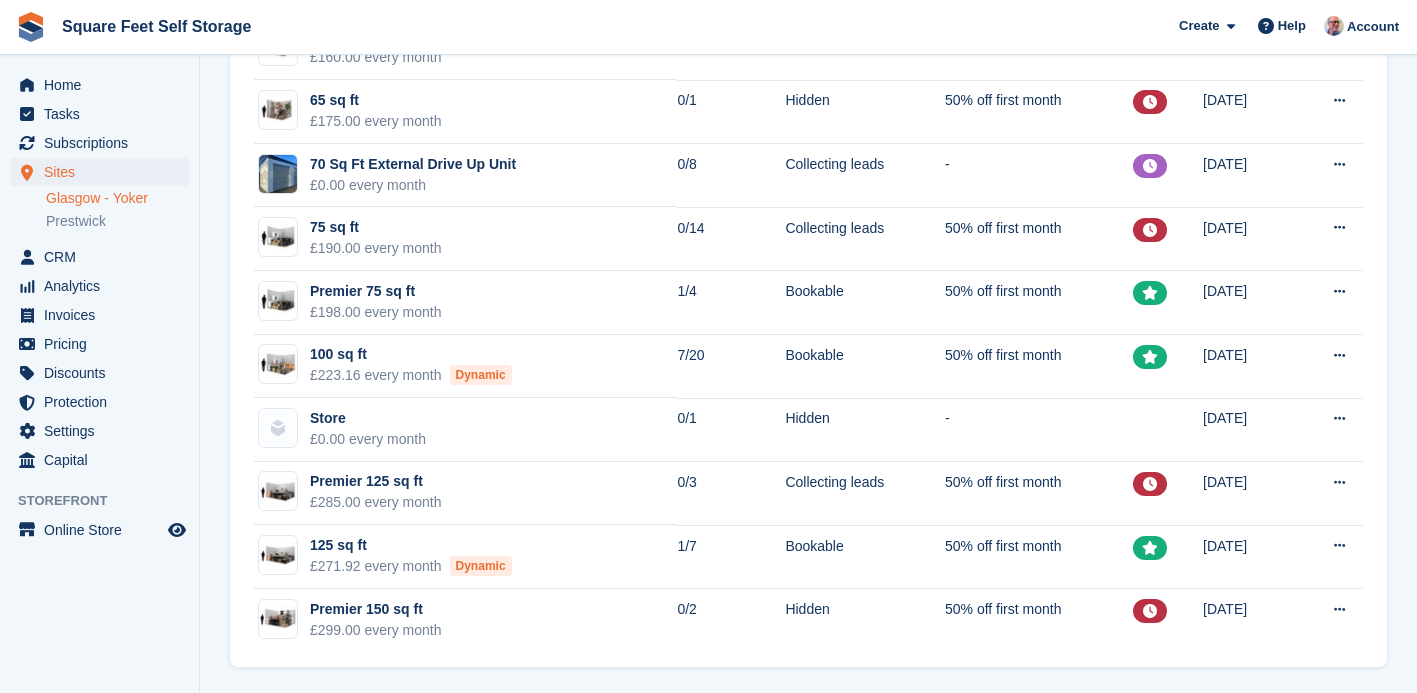 scroll, scrollTop: 764, scrollLeft: 0, axis: vertical 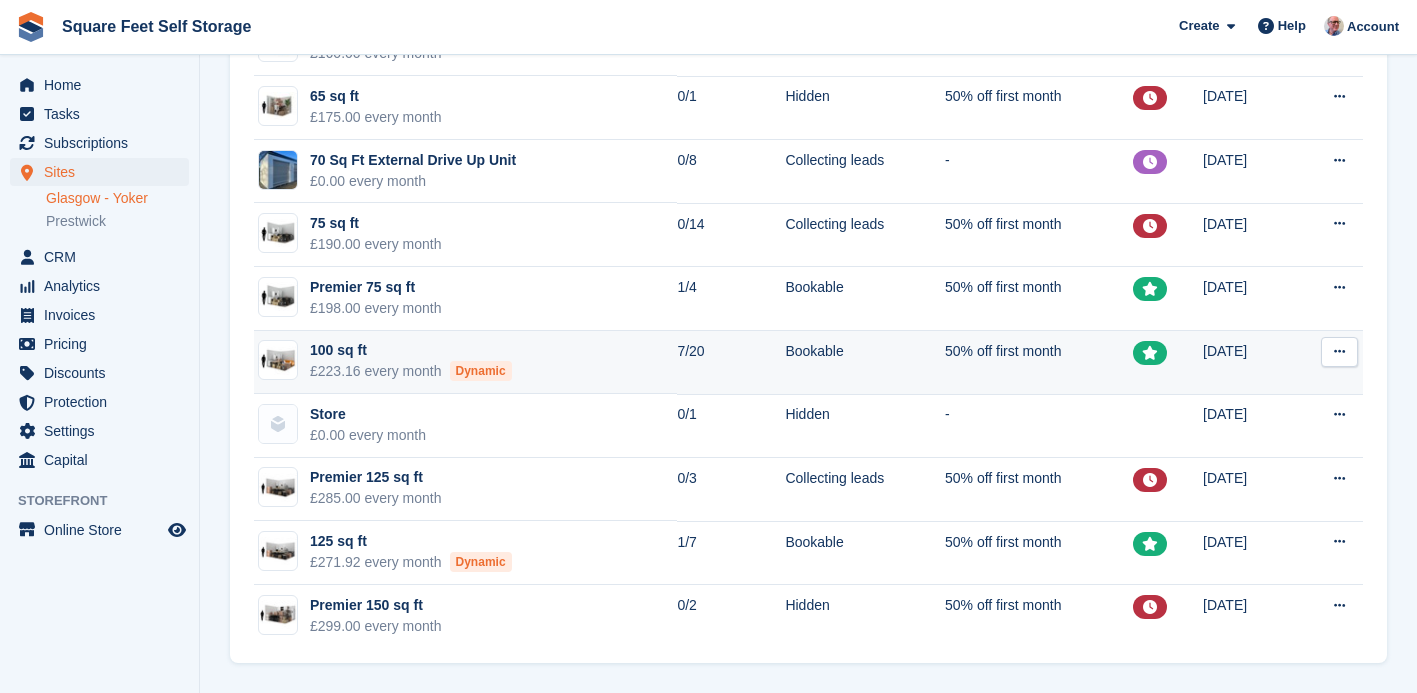 click on "100 sq ft
£223.16 every month
Dynamic" at bounding box center (465, 363) 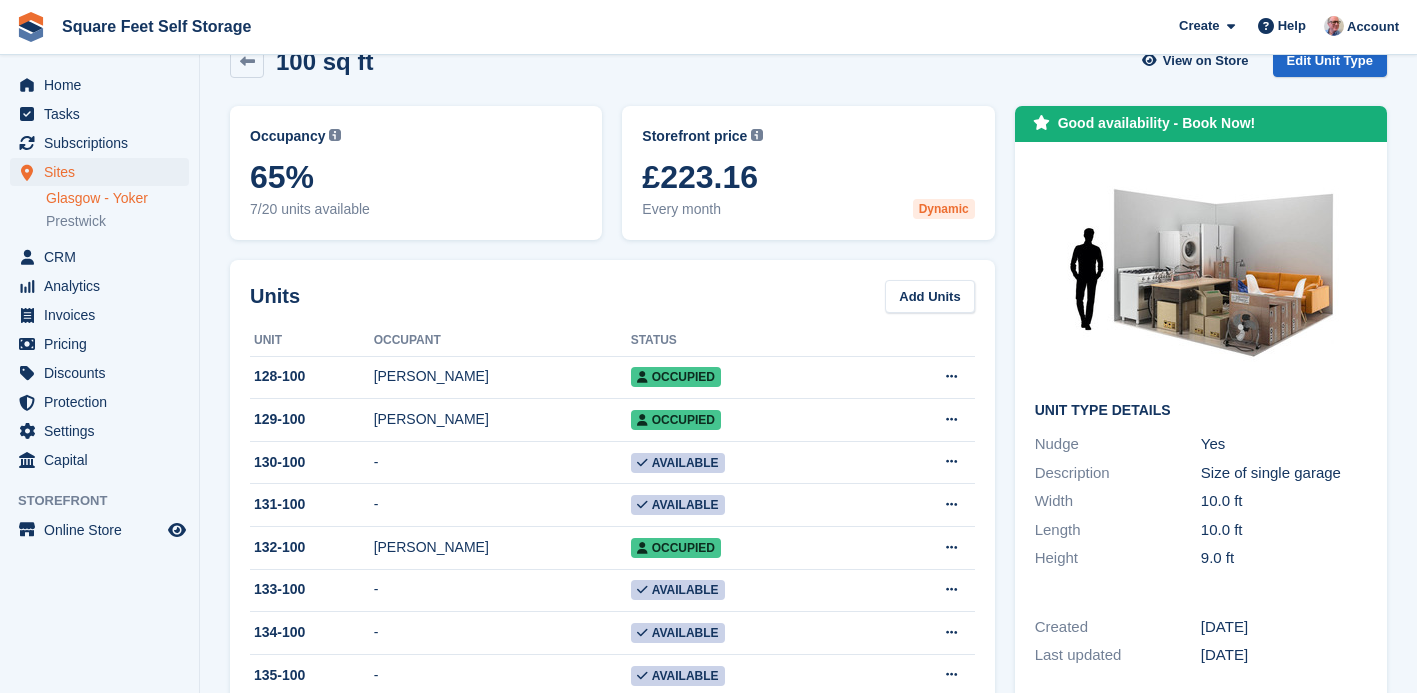 scroll, scrollTop: 0, scrollLeft: 0, axis: both 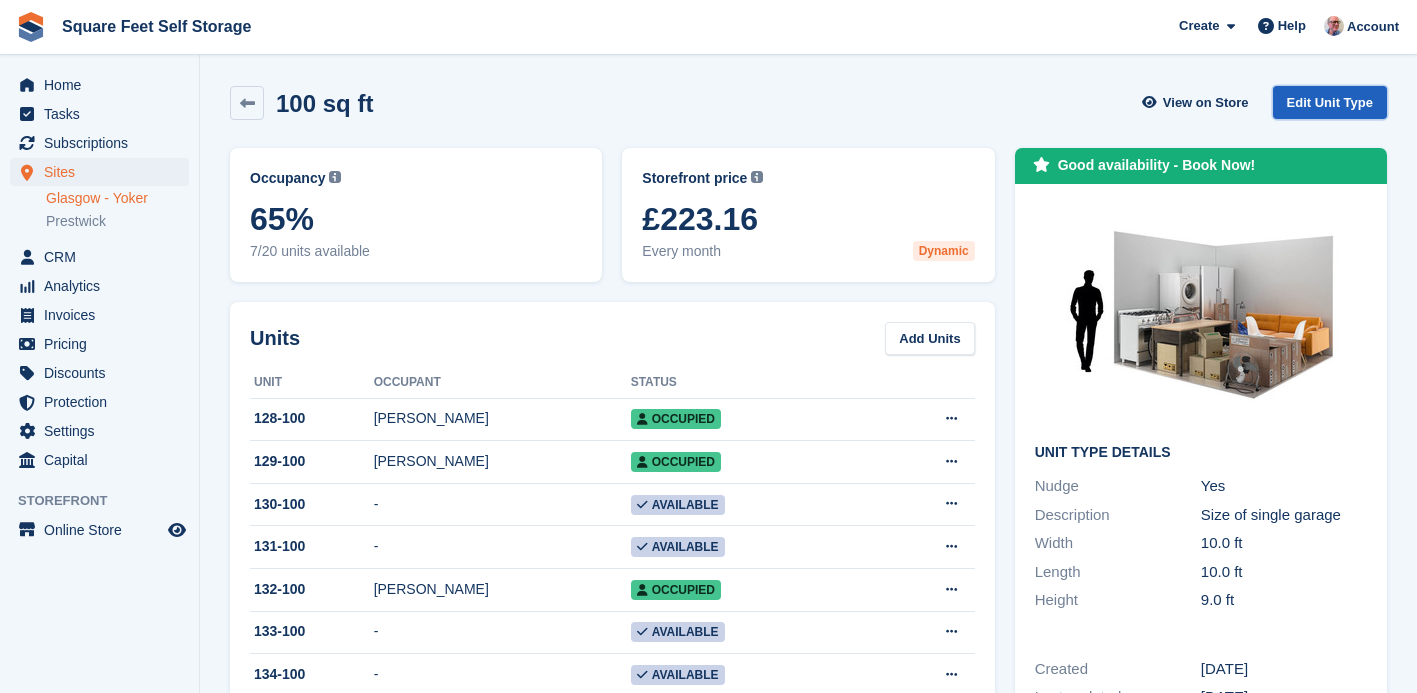 click on "Edit Unit Type" at bounding box center [1330, 102] 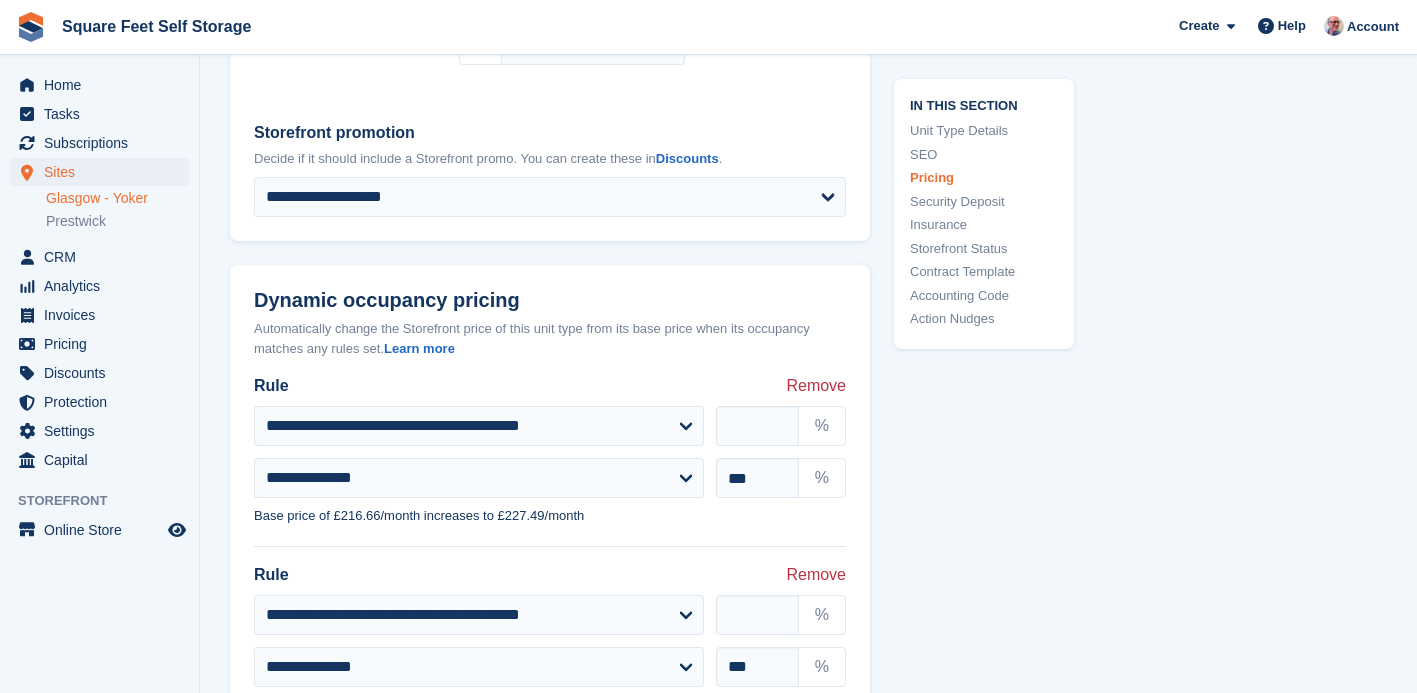 scroll, scrollTop: 2043, scrollLeft: 0, axis: vertical 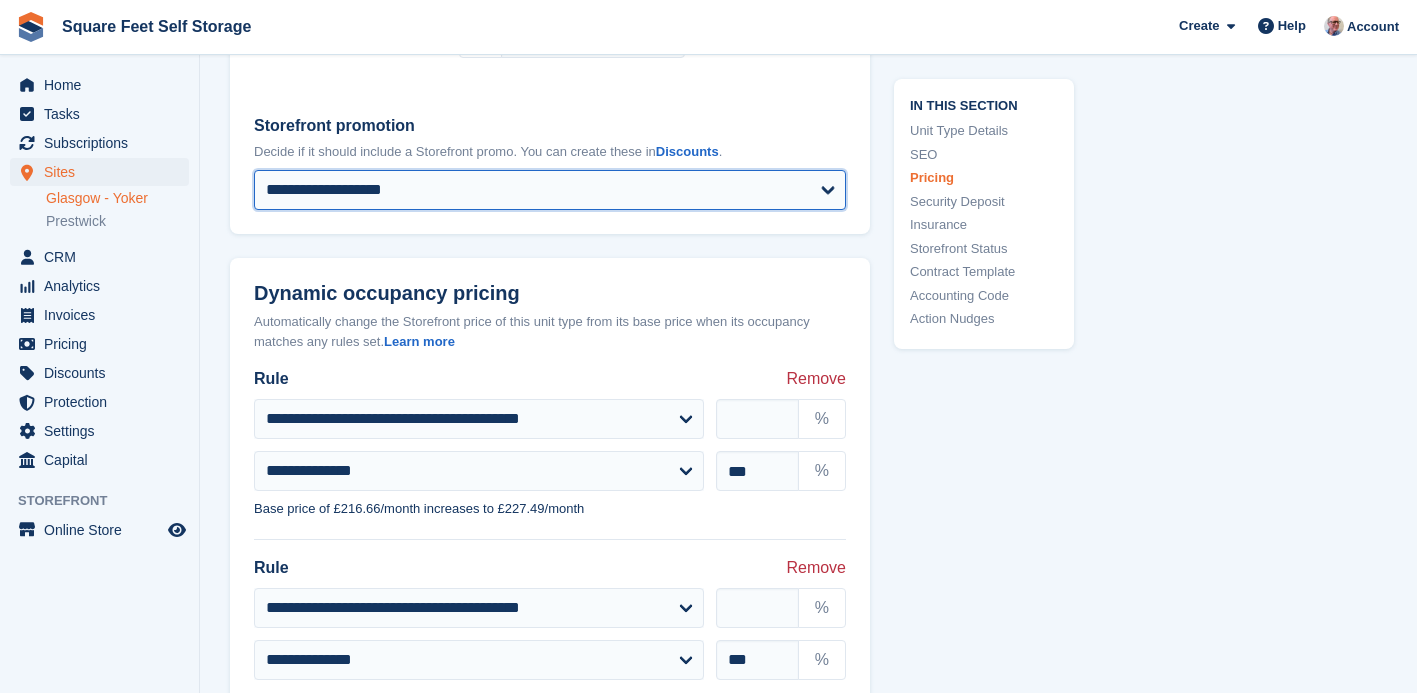 click on "**********" at bounding box center (550, 190) 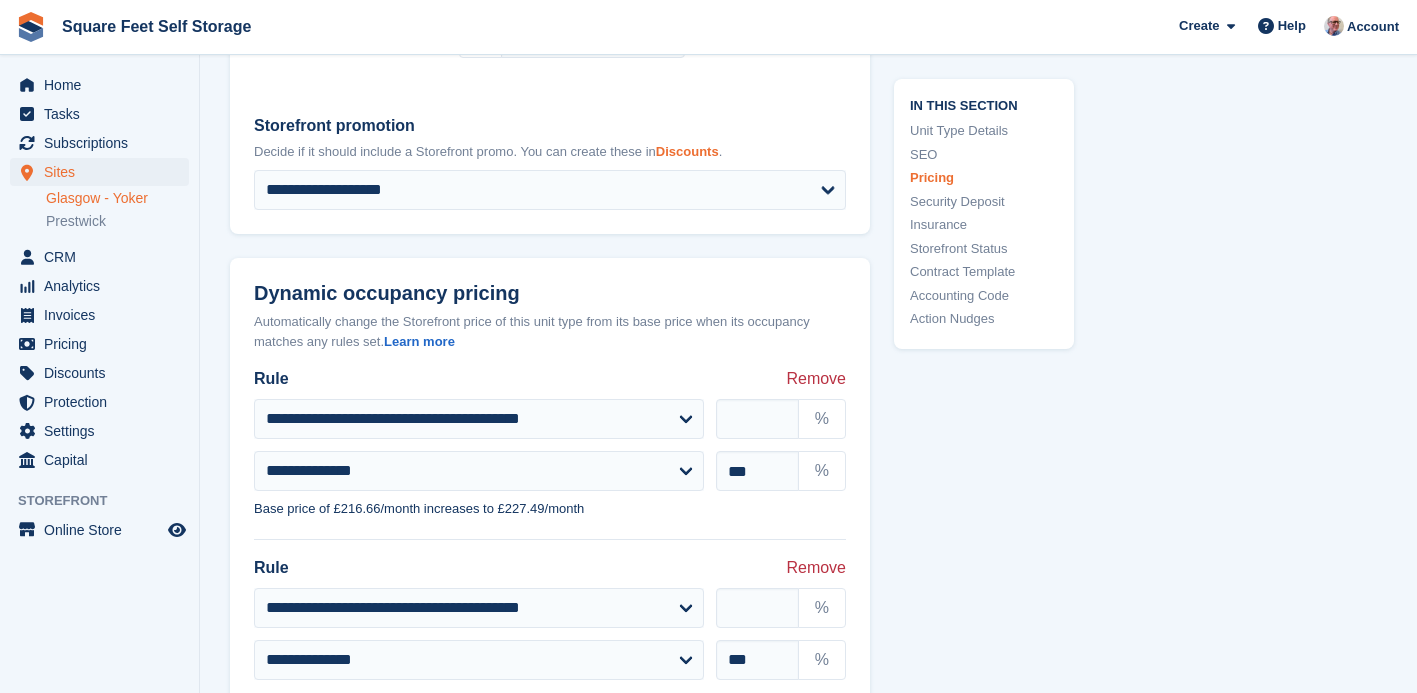 click on "Discounts" at bounding box center [687, 151] 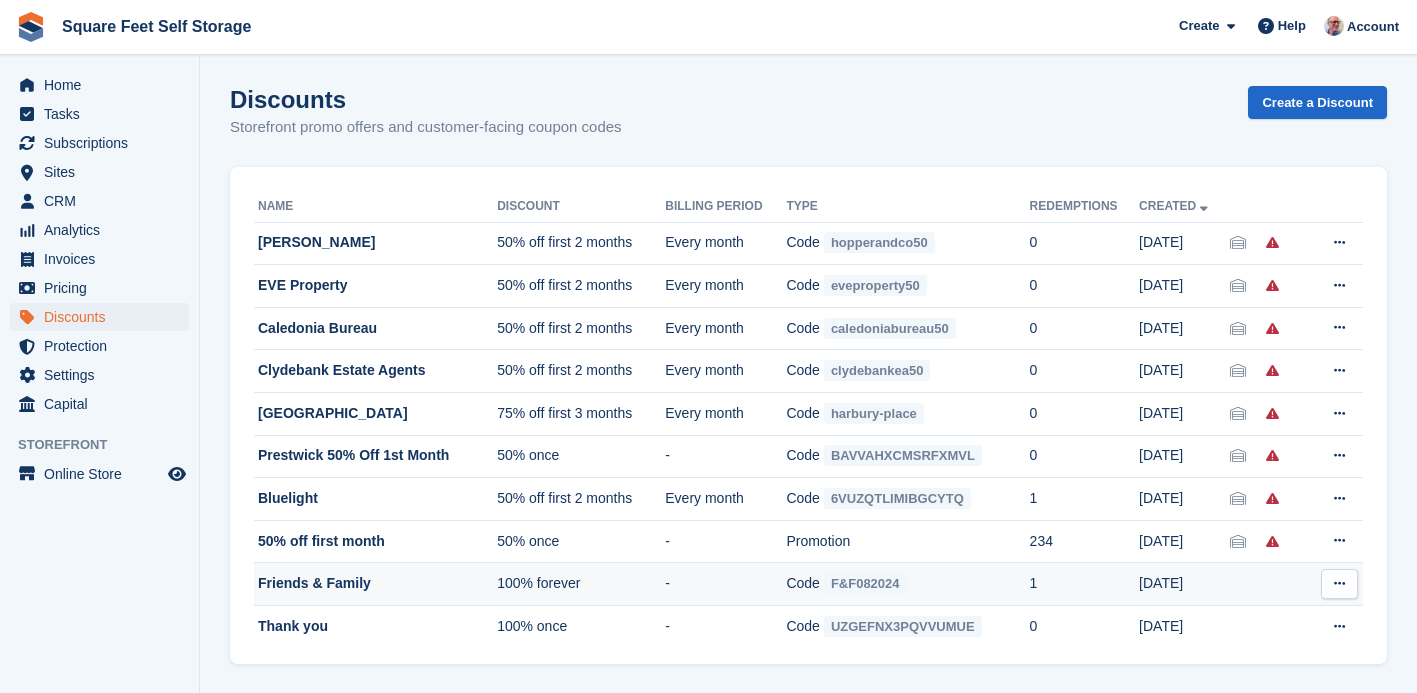 click at bounding box center [1339, 583] 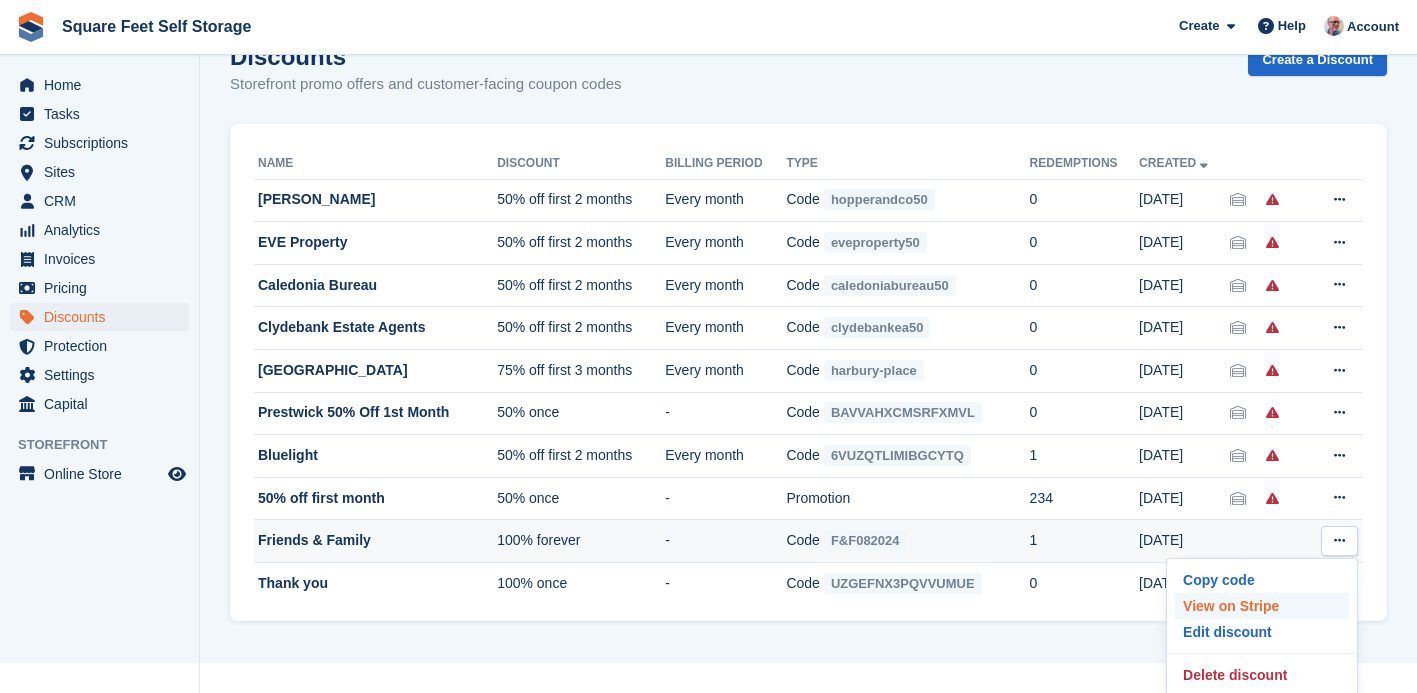 scroll, scrollTop: 47, scrollLeft: 0, axis: vertical 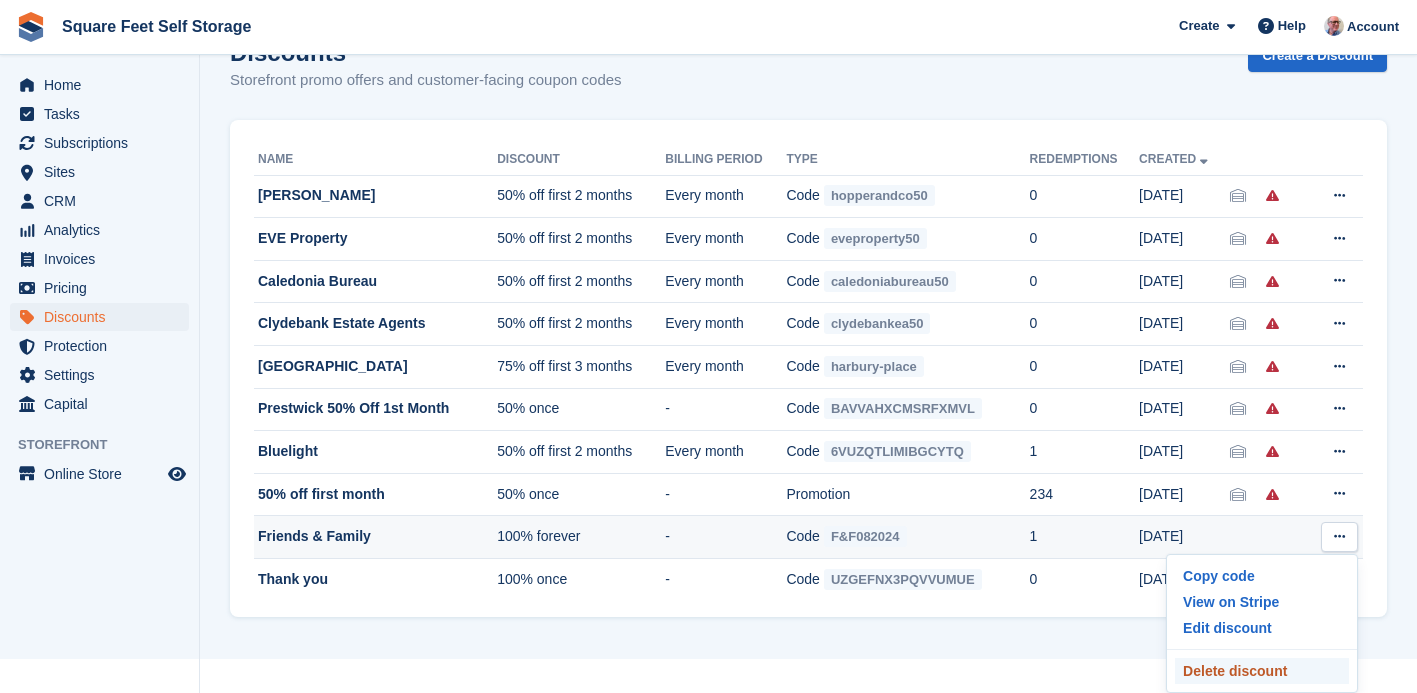 click on "Delete discount" at bounding box center [1262, 671] 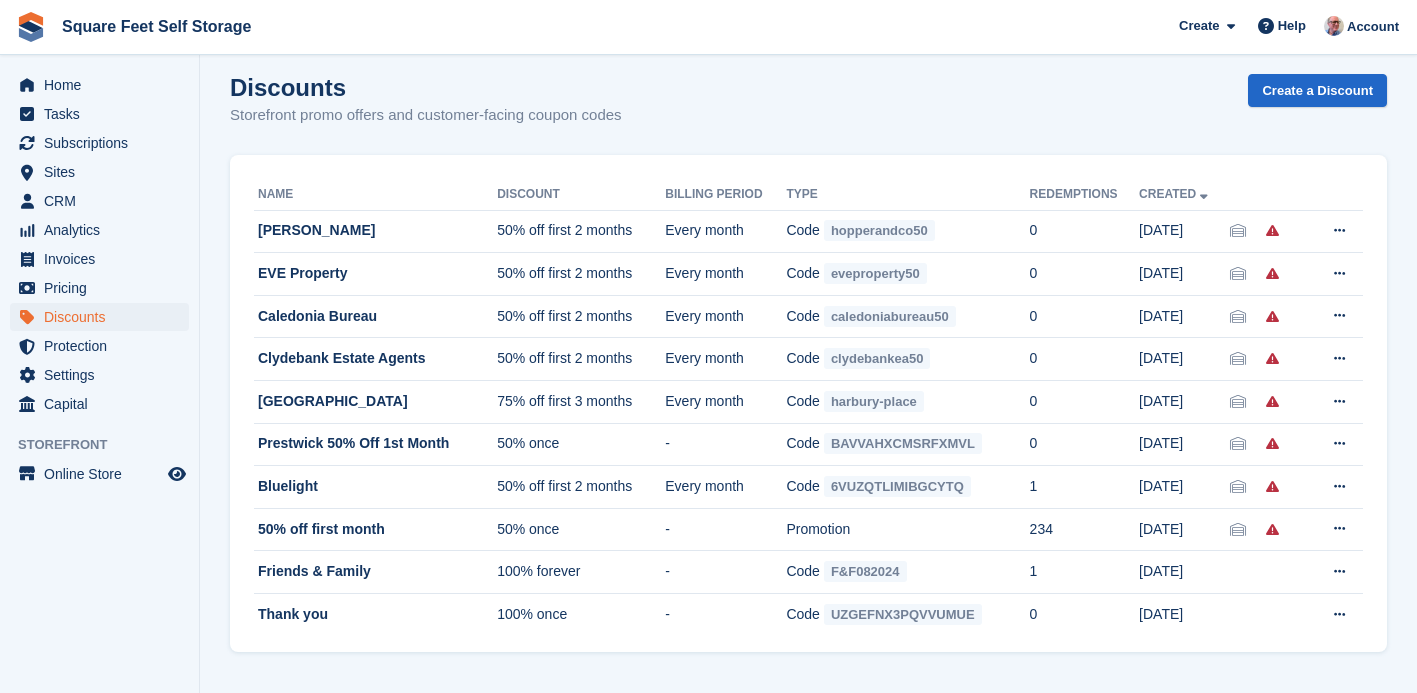 scroll, scrollTop: 0, scrollLeft: 0, axis: both 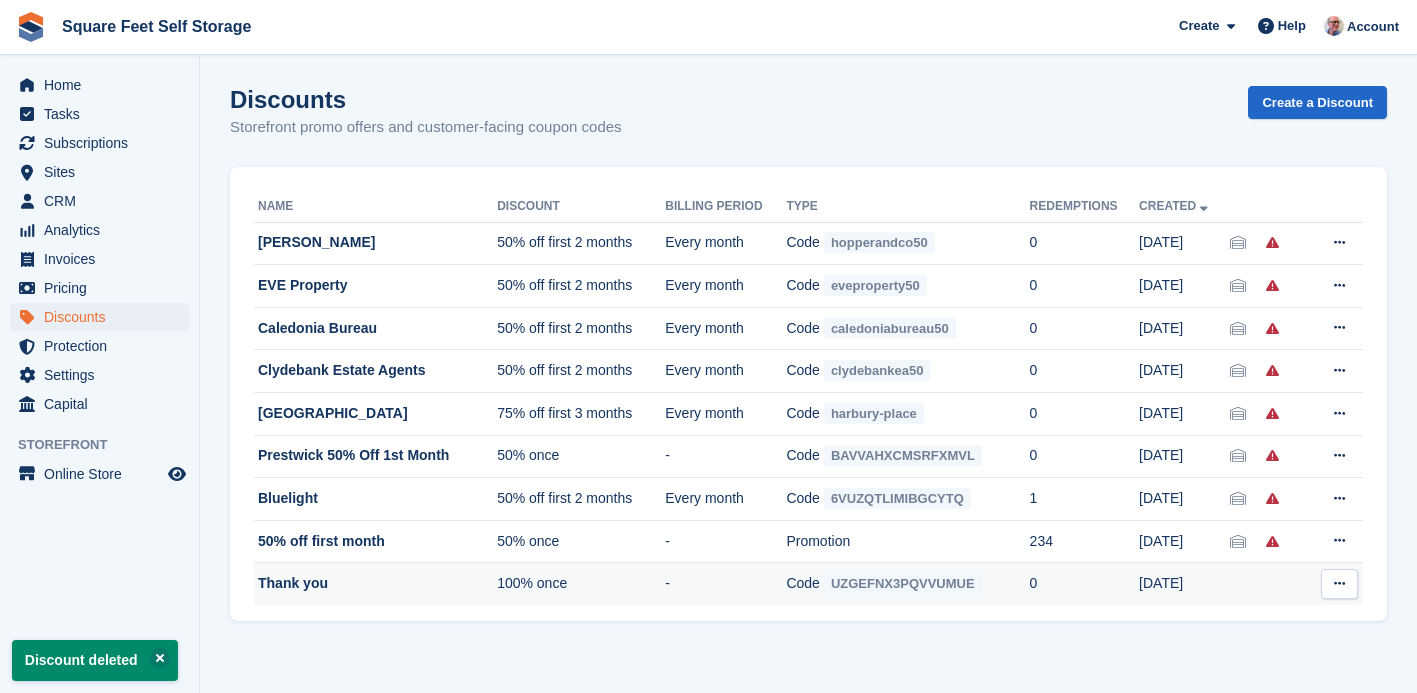 click at bounding box center (1339, 584) 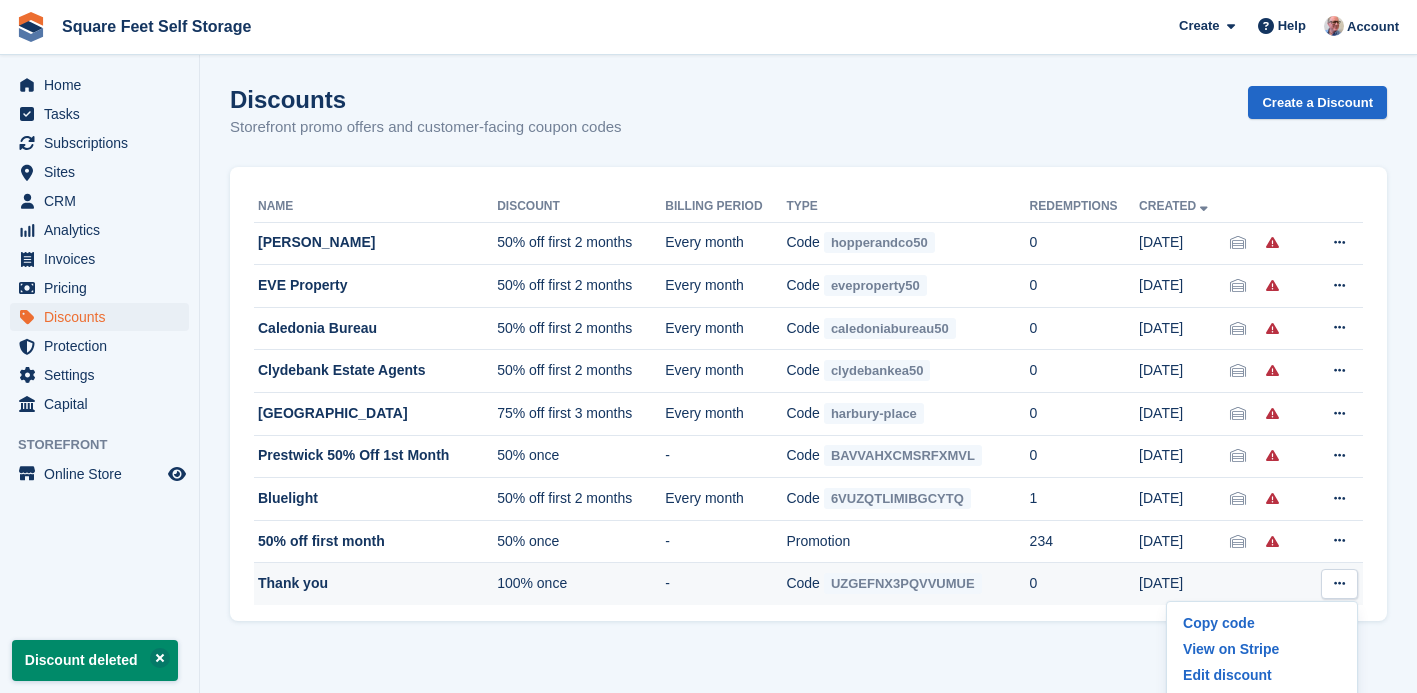 scroll, scrollTop: 47, scrollLeft: 0, axis: vertical 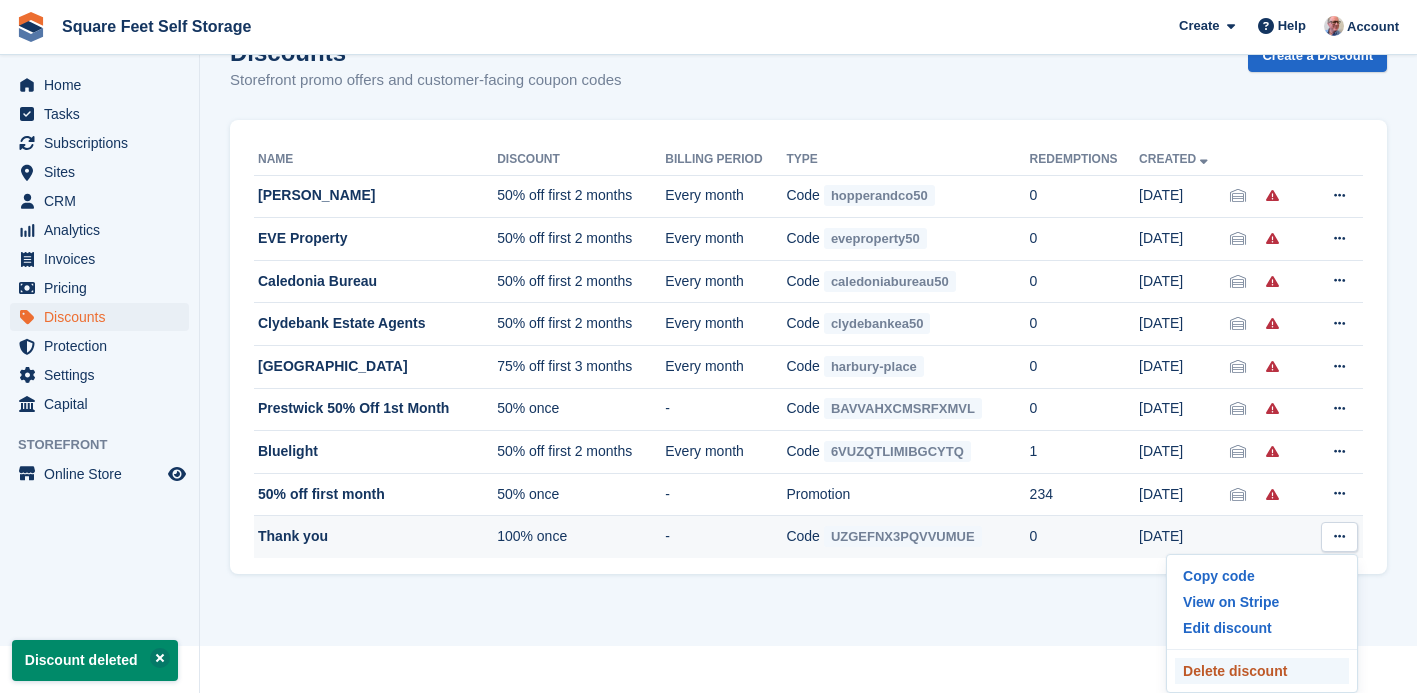 click on "Delete discount" at bounding box center [1262, 671] 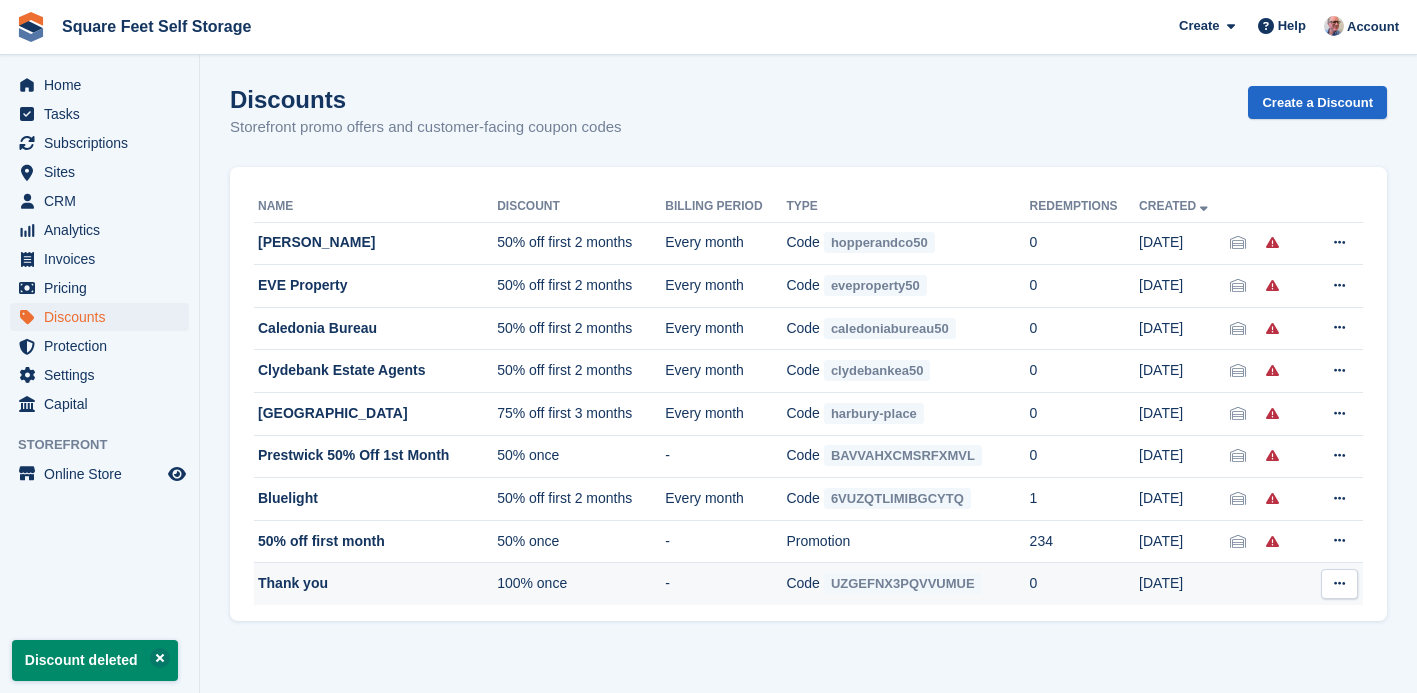 scroll, scrollTop: 0, scrollLeft: 0, axis: both 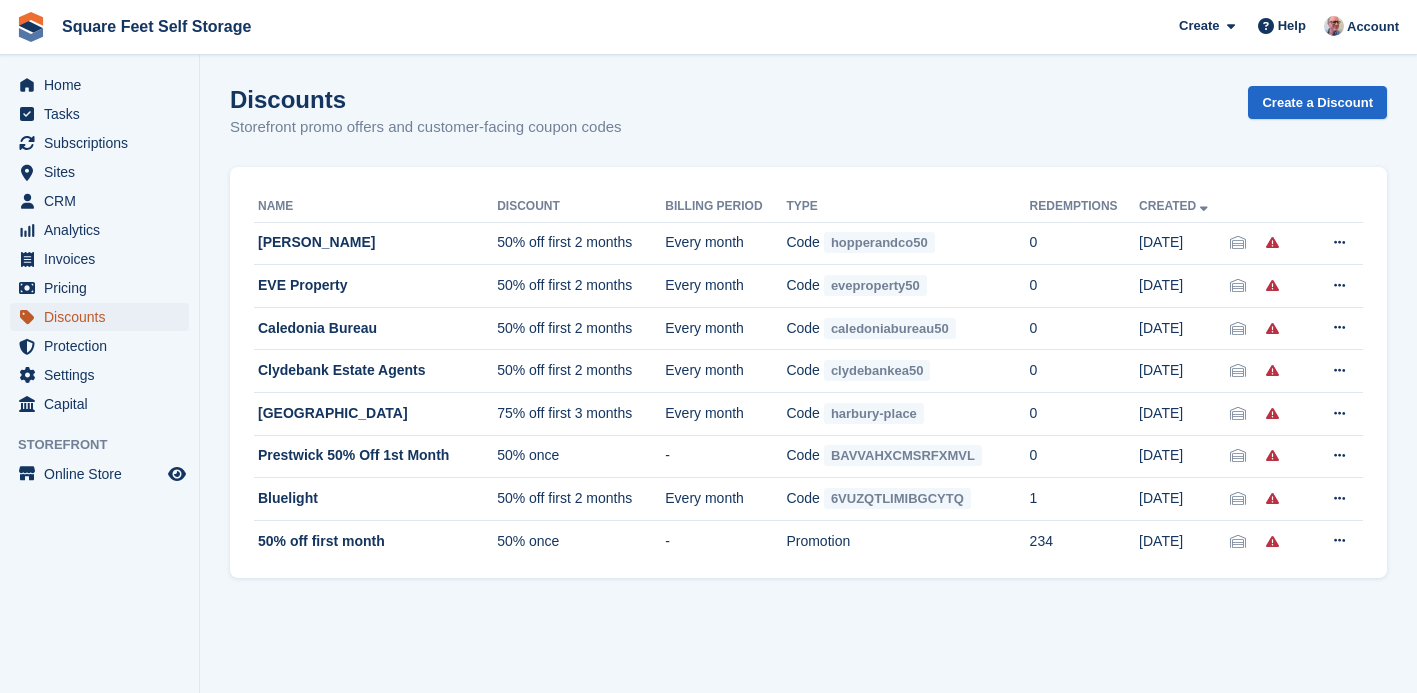 click on "Discounts" at bounding box center [104, 317] 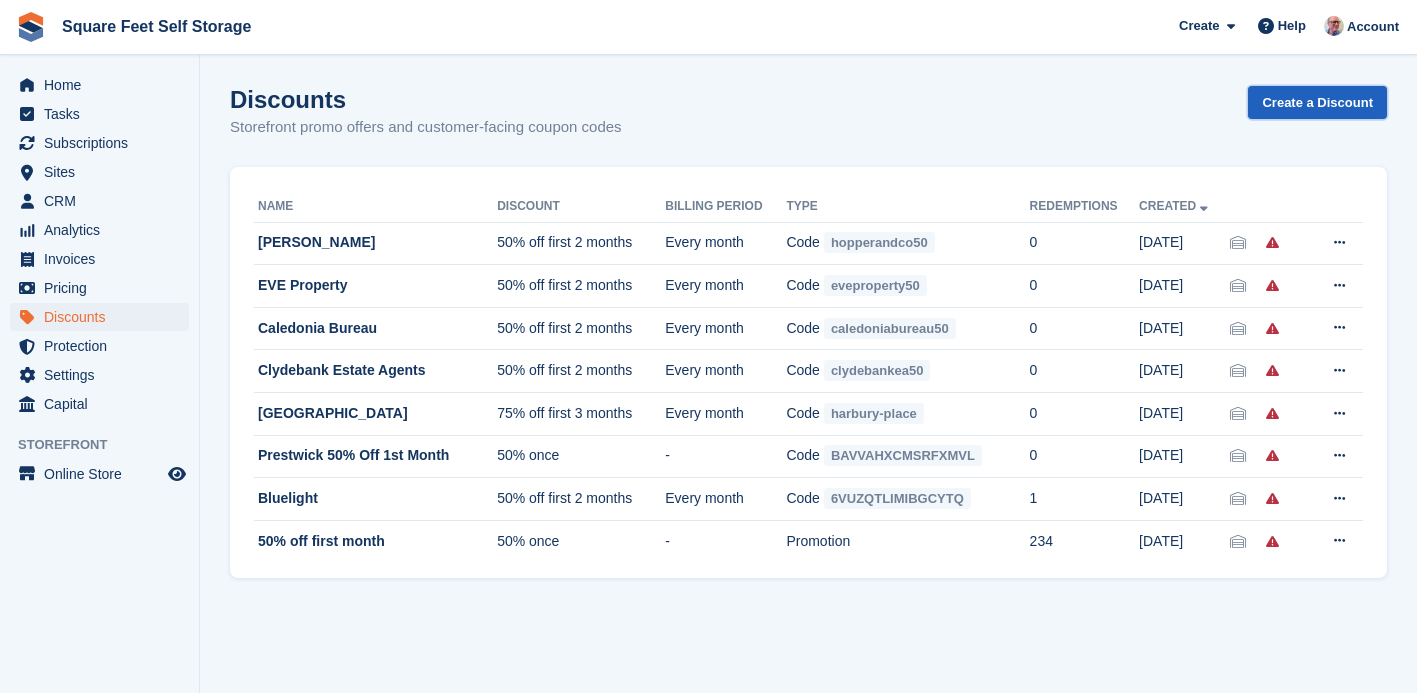 click on "Create a Discount" at bounding box center [1317, 102] 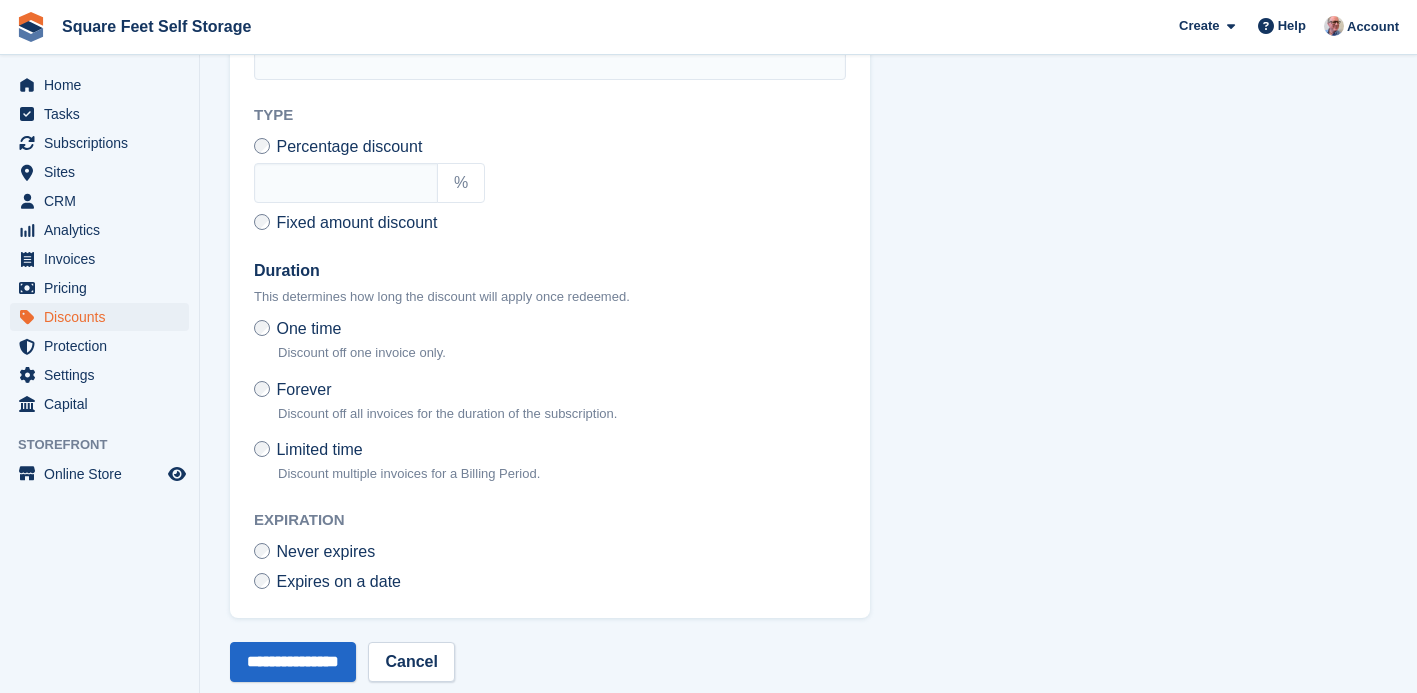 scroll, scrollTop: 599, scrollLeft: 0, axis: vertical 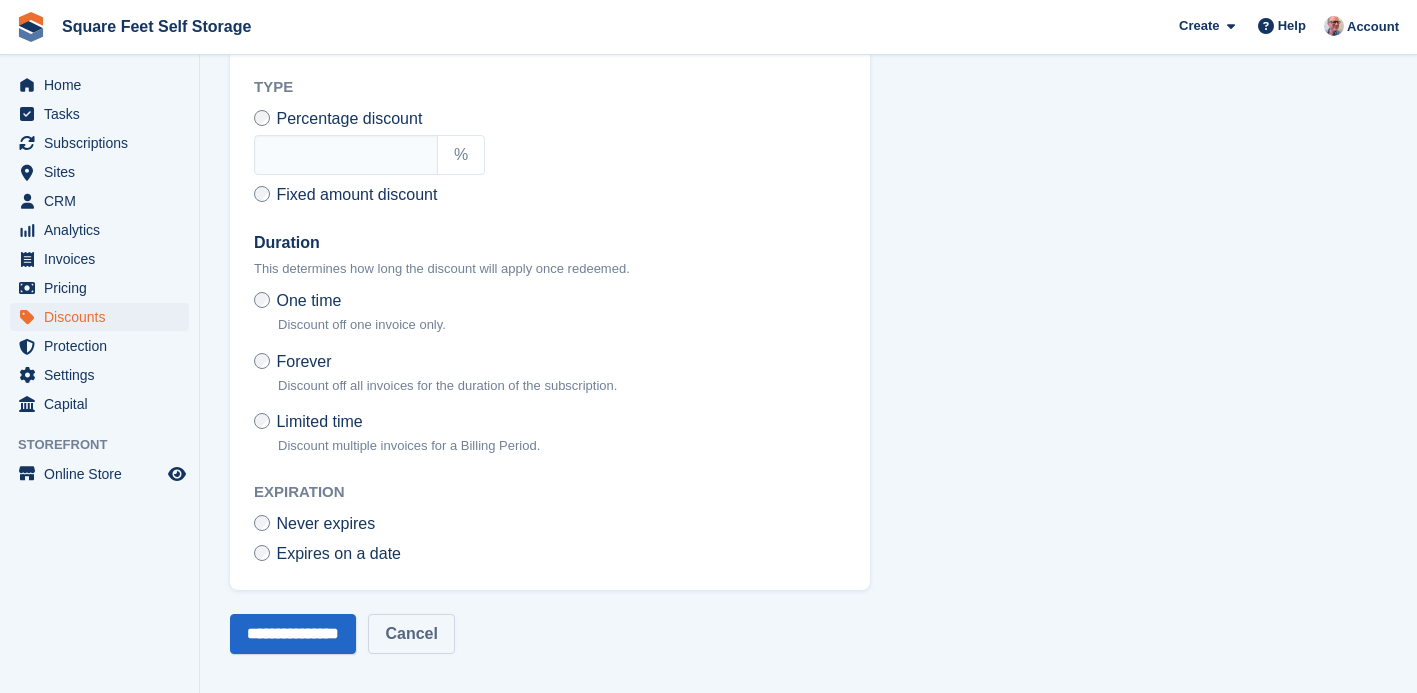 click on "Cancel" at bounding box center (411, 634) 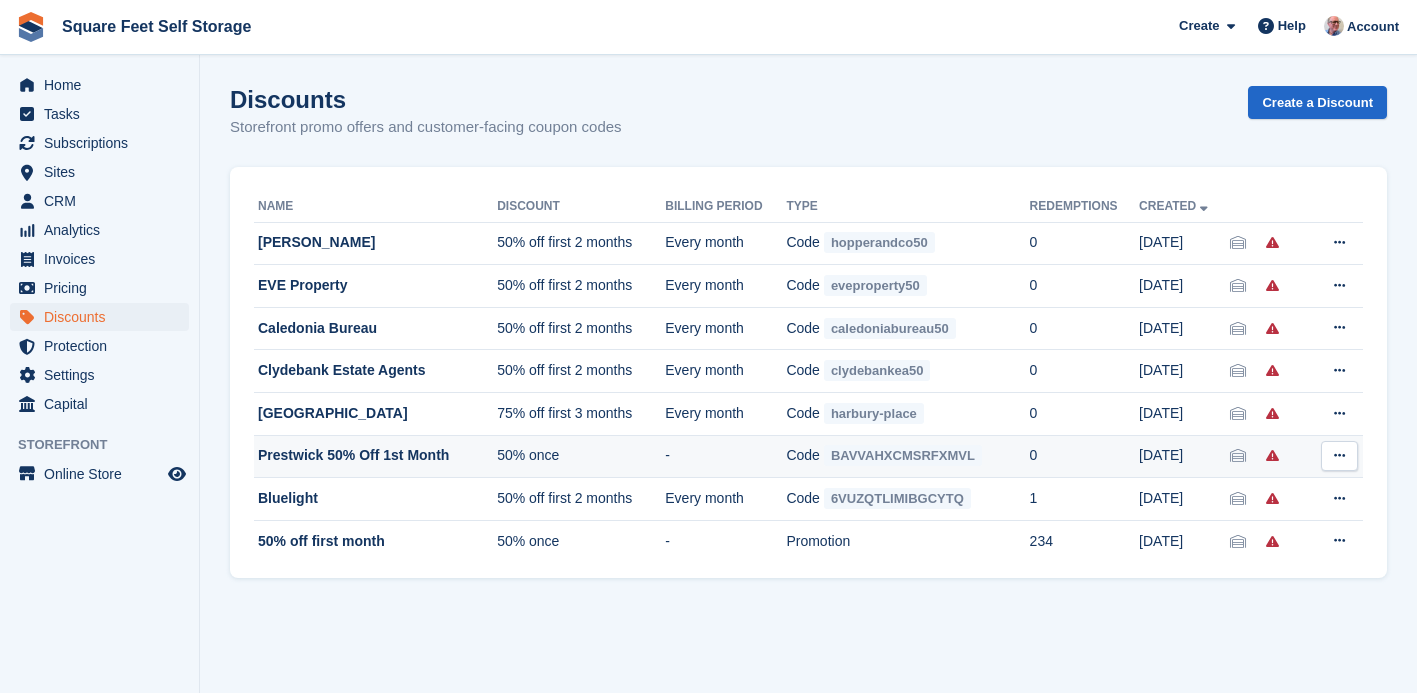 scroll, scrollTop: 0, scrollLeft: 0, axis: both 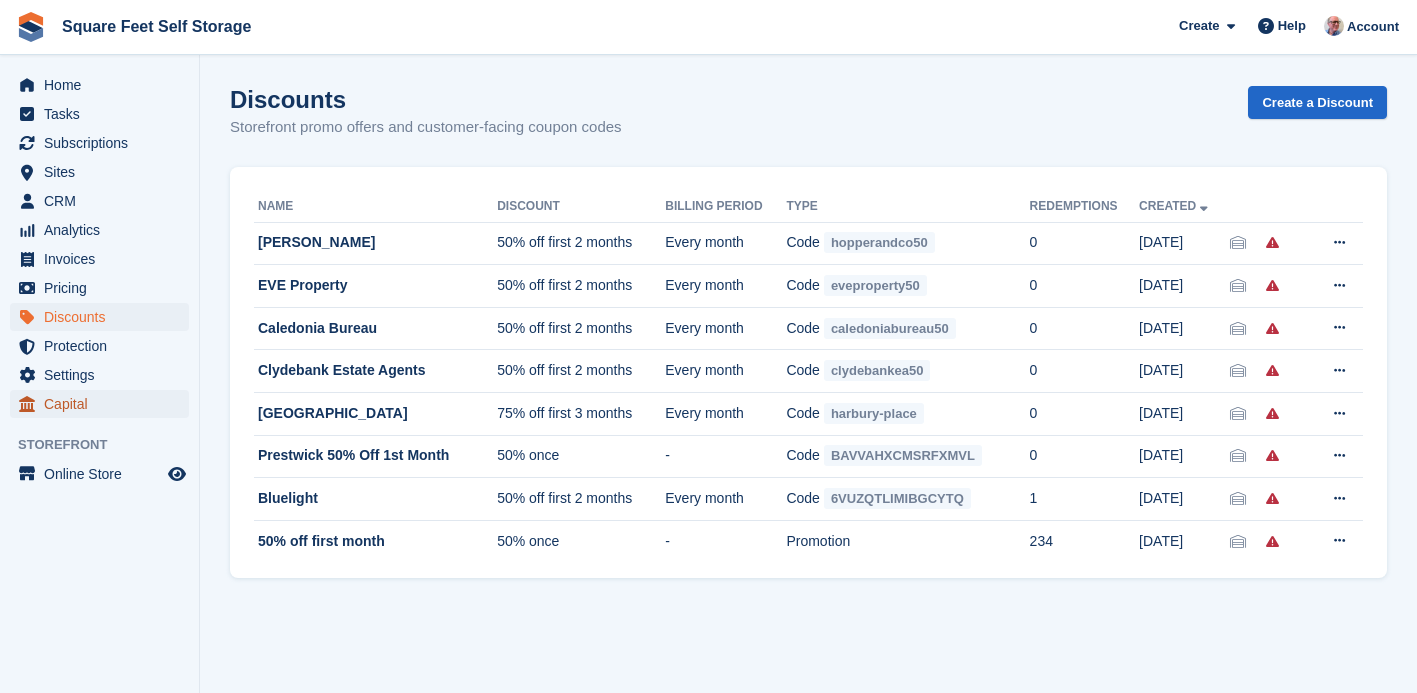 click on "Capital" at bounding box center [104, 404] 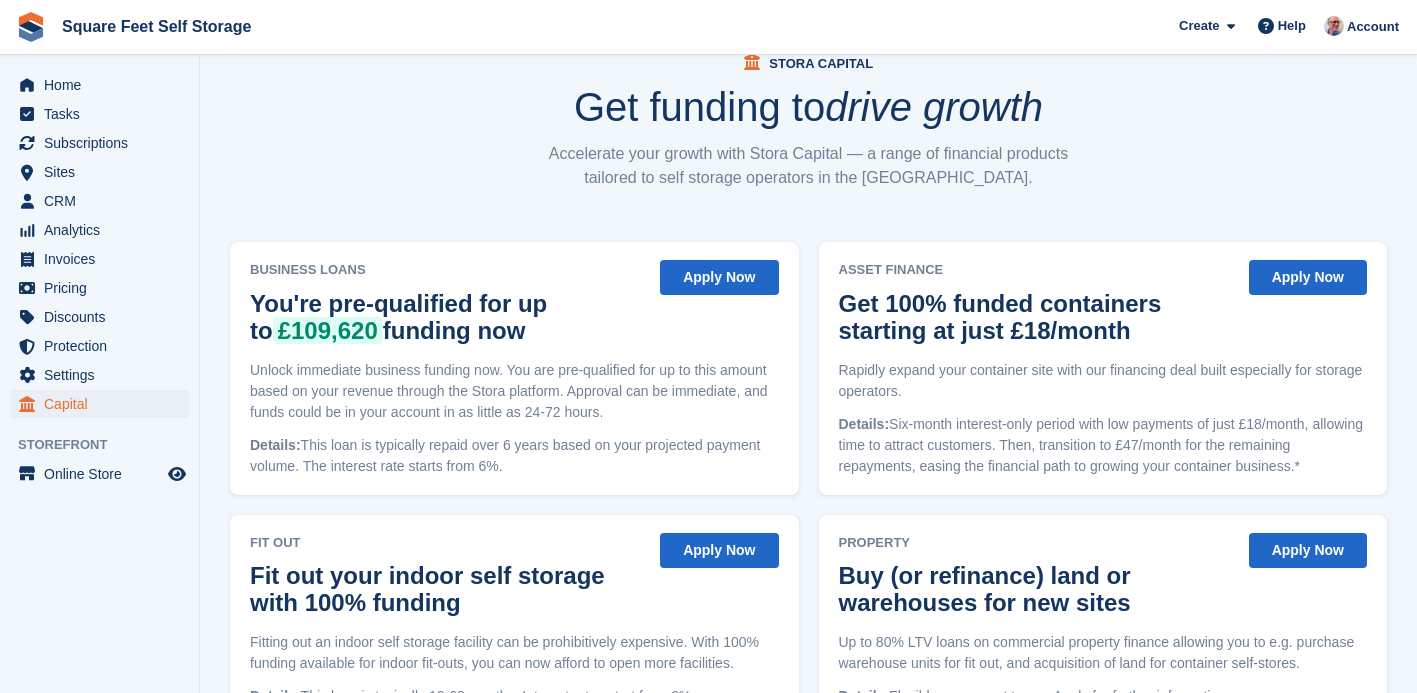 scroll, scrollTop: 0, scrollLeft: 0, axis: both 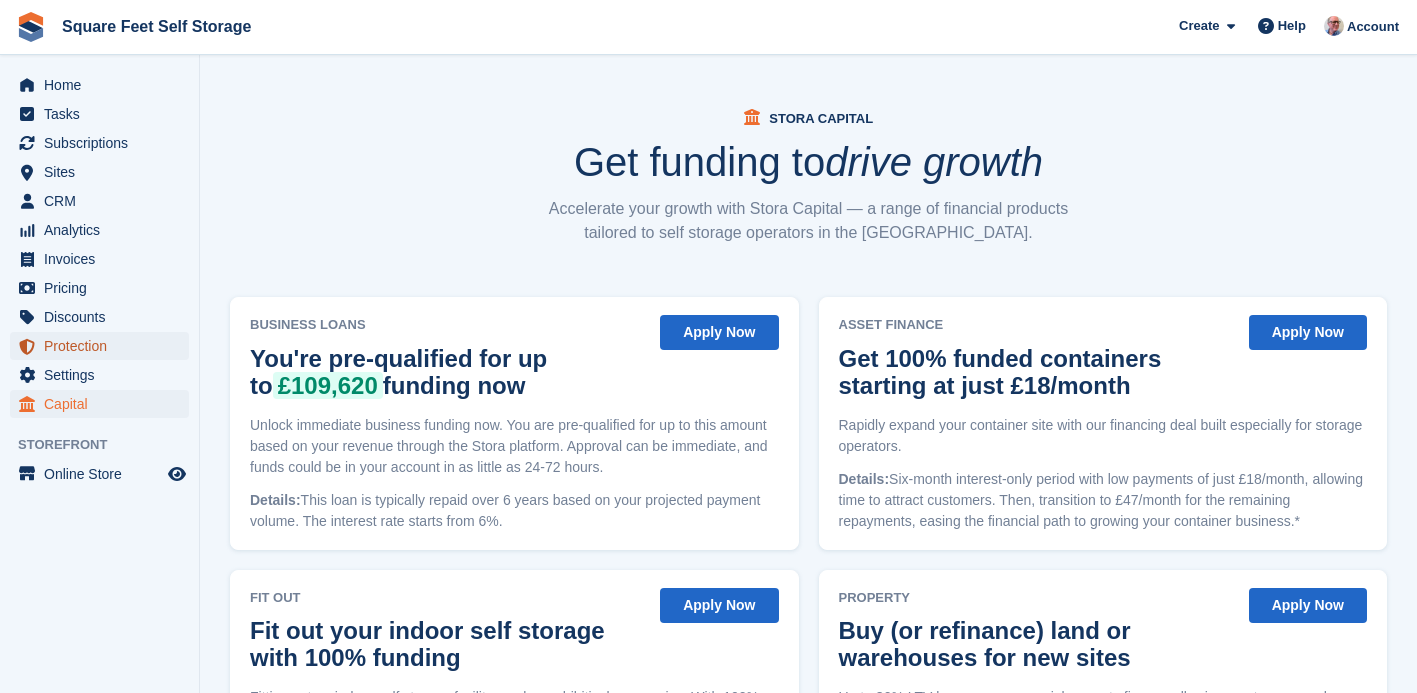 click on "Protection" at bounding box center [104, 346] 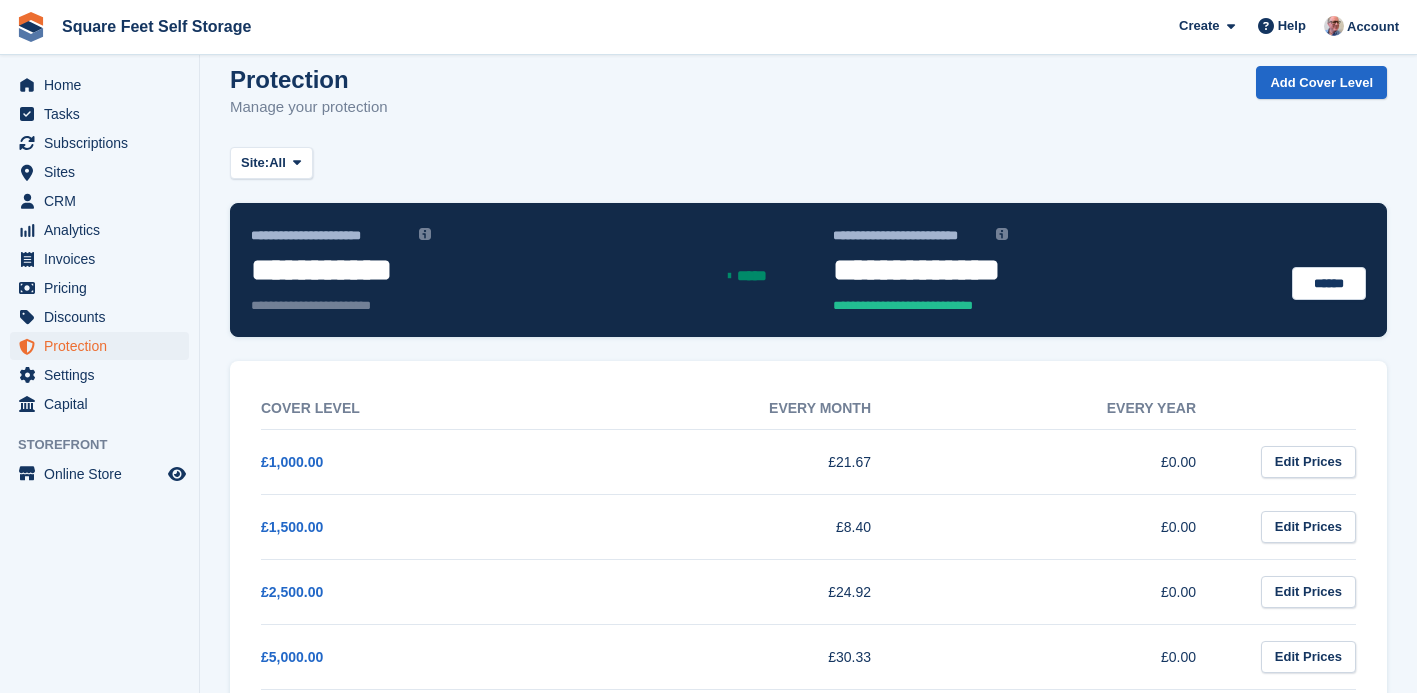 scroll, scrollTop: 0, scrollLeft: 0, axis: both 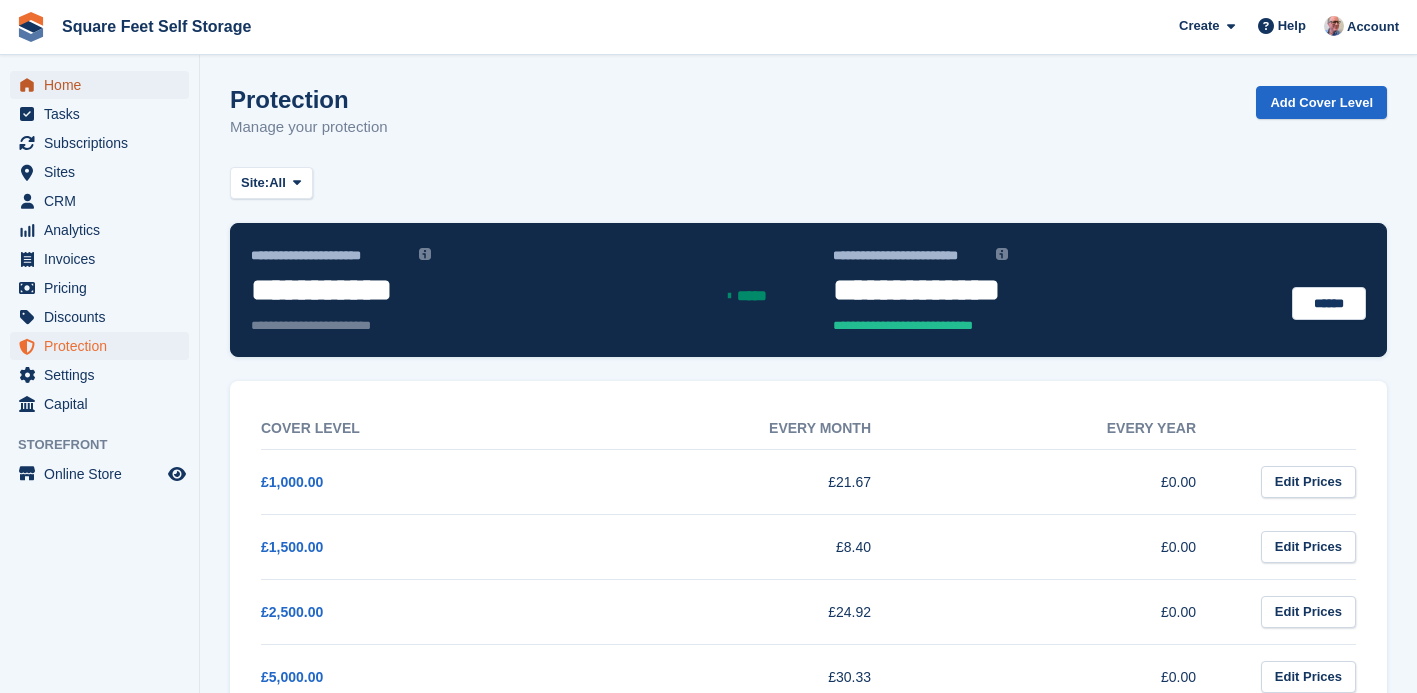click on "Home" at bounding box center (104, 85) 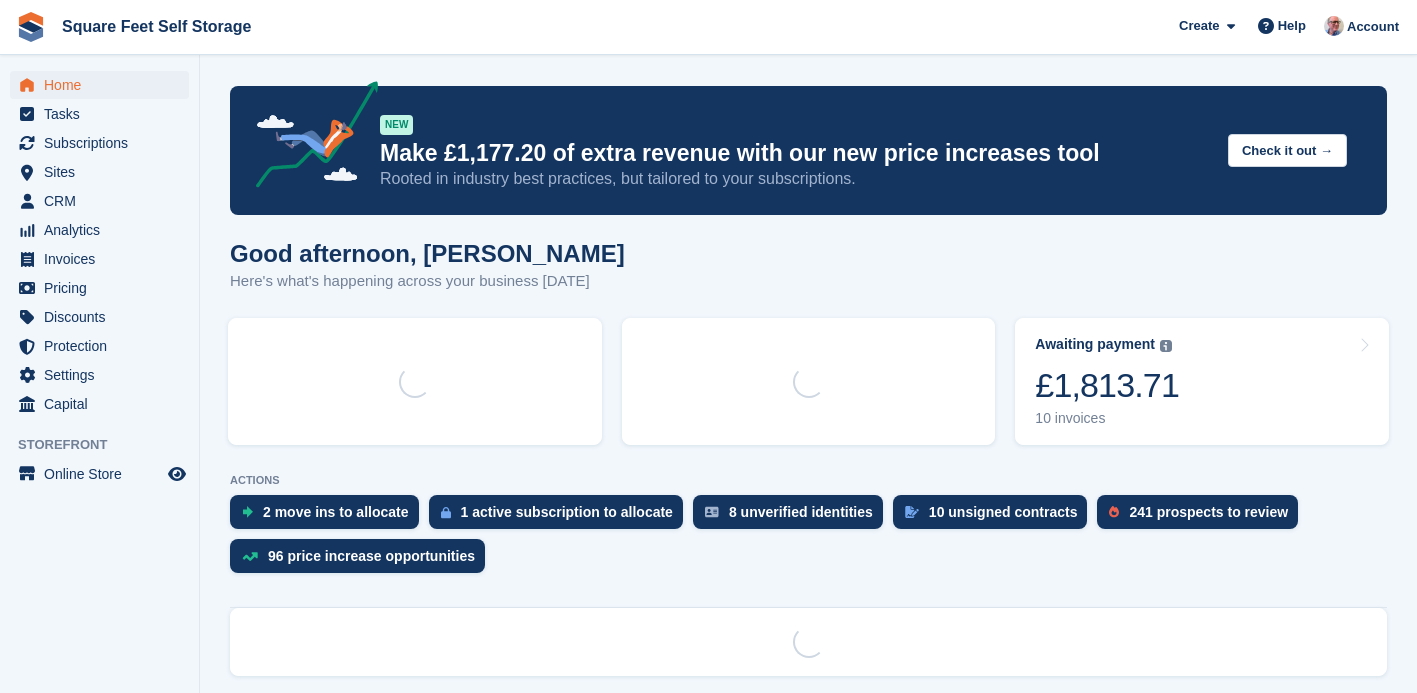 scroll, scrollTop: 0, scrollLeft: 0, axis: both 